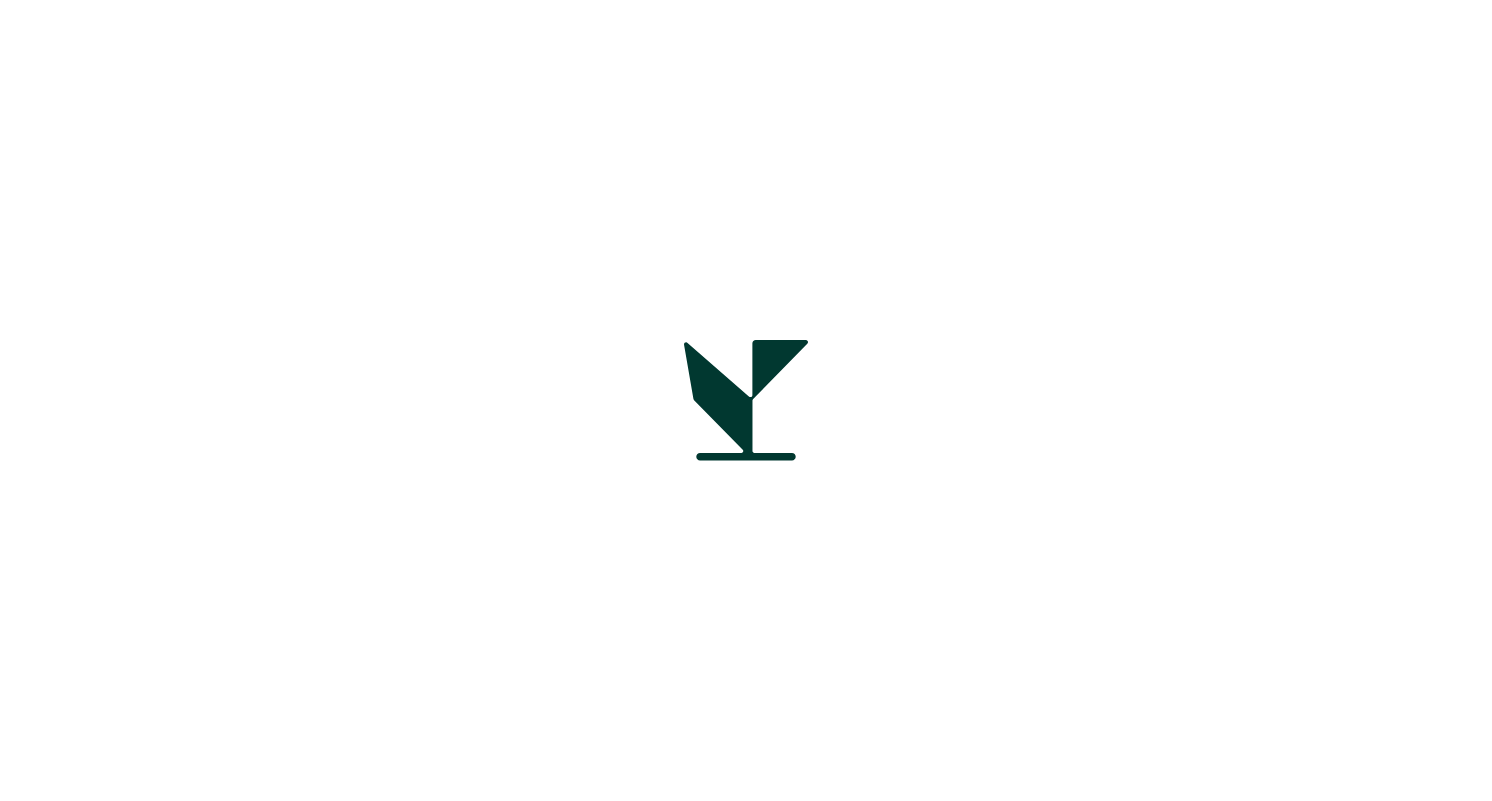 scroll, scrollTop: 0, scrollLeft: 0, axis: both 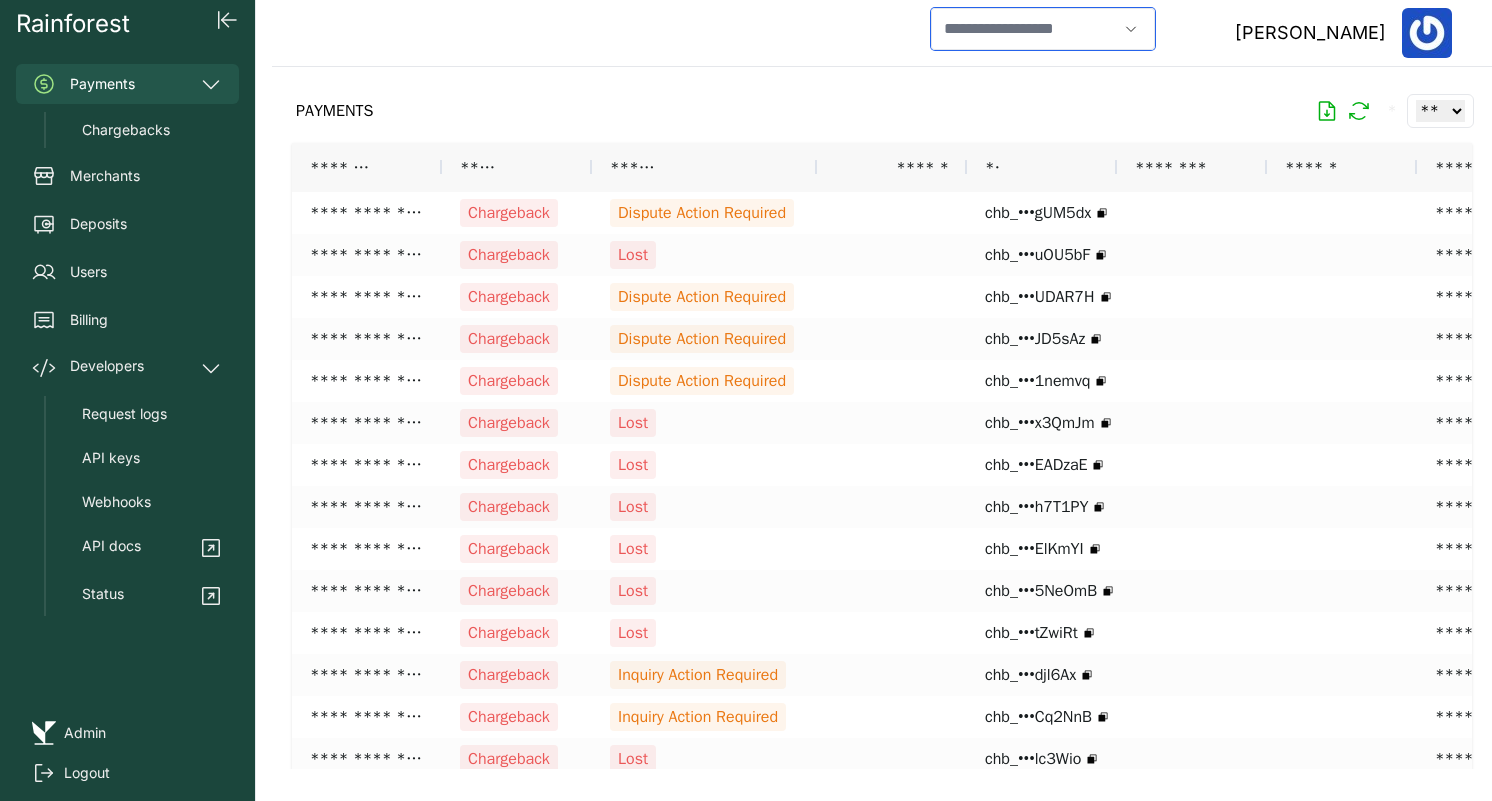 click at bounding box center [1024, 29] 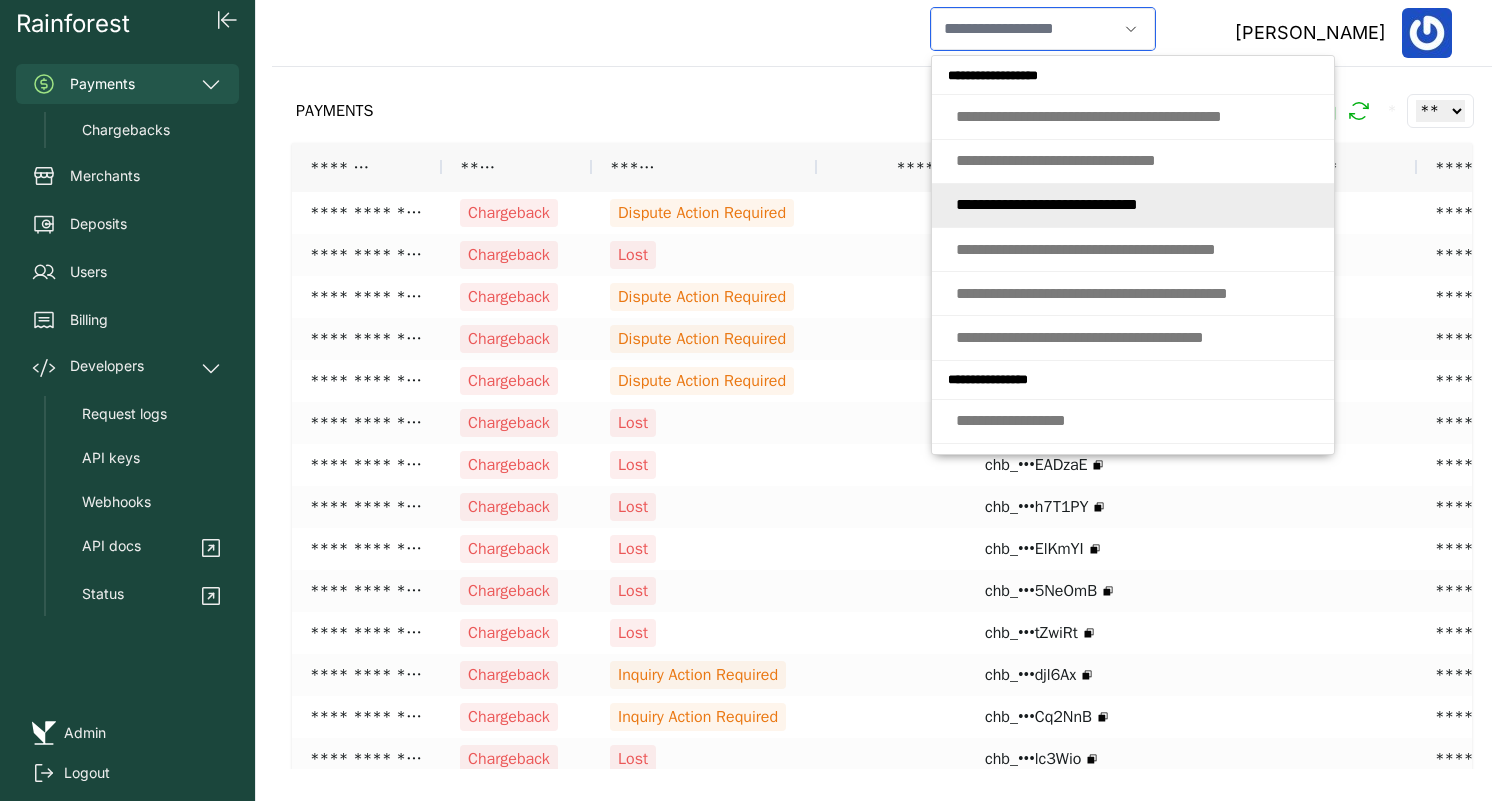 click on "* * * * * * * * * *   * * * * *   *   * * * * *   * * * * *" at bounding box center [1047, 204] 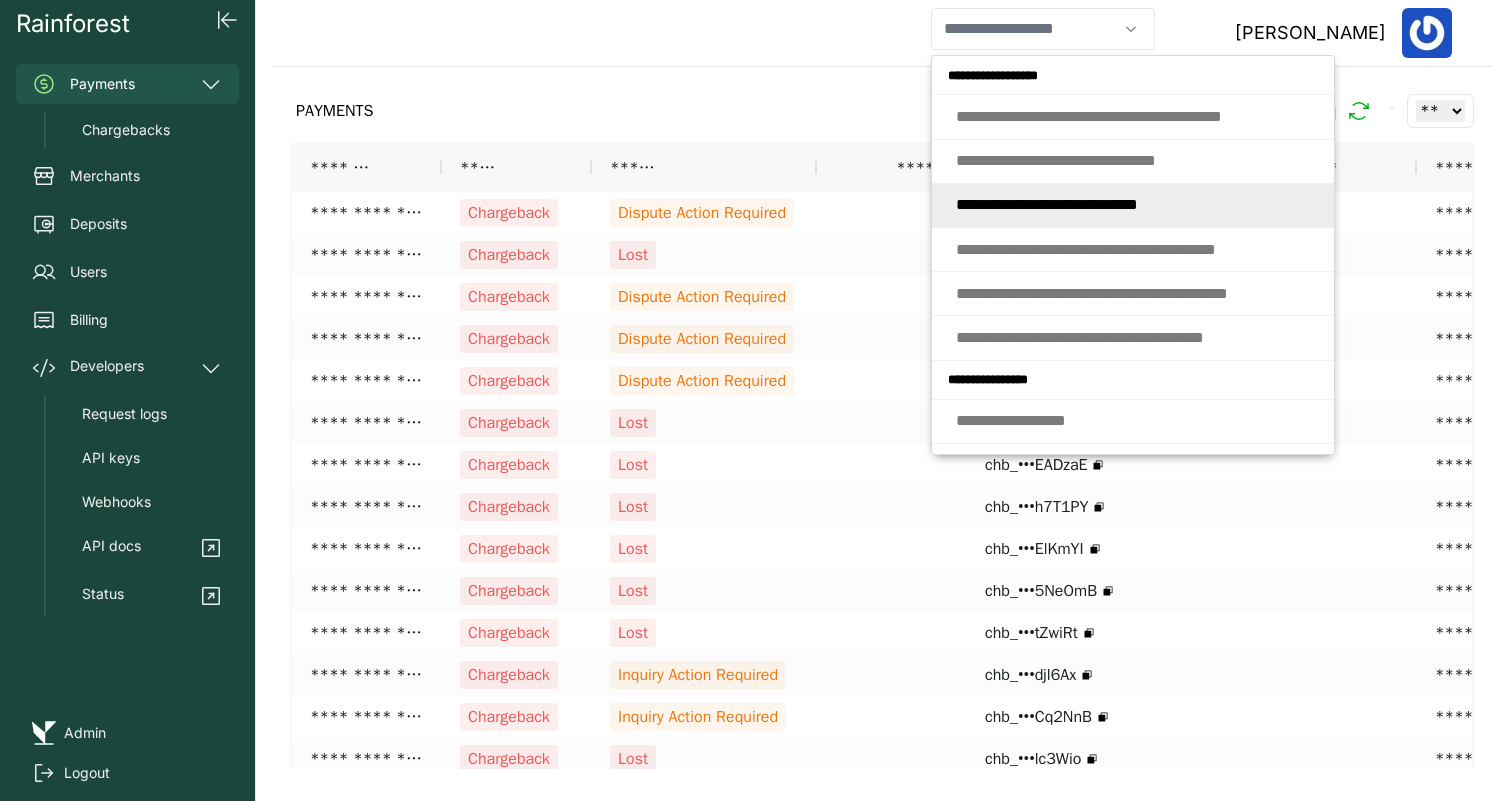 type on "**********" 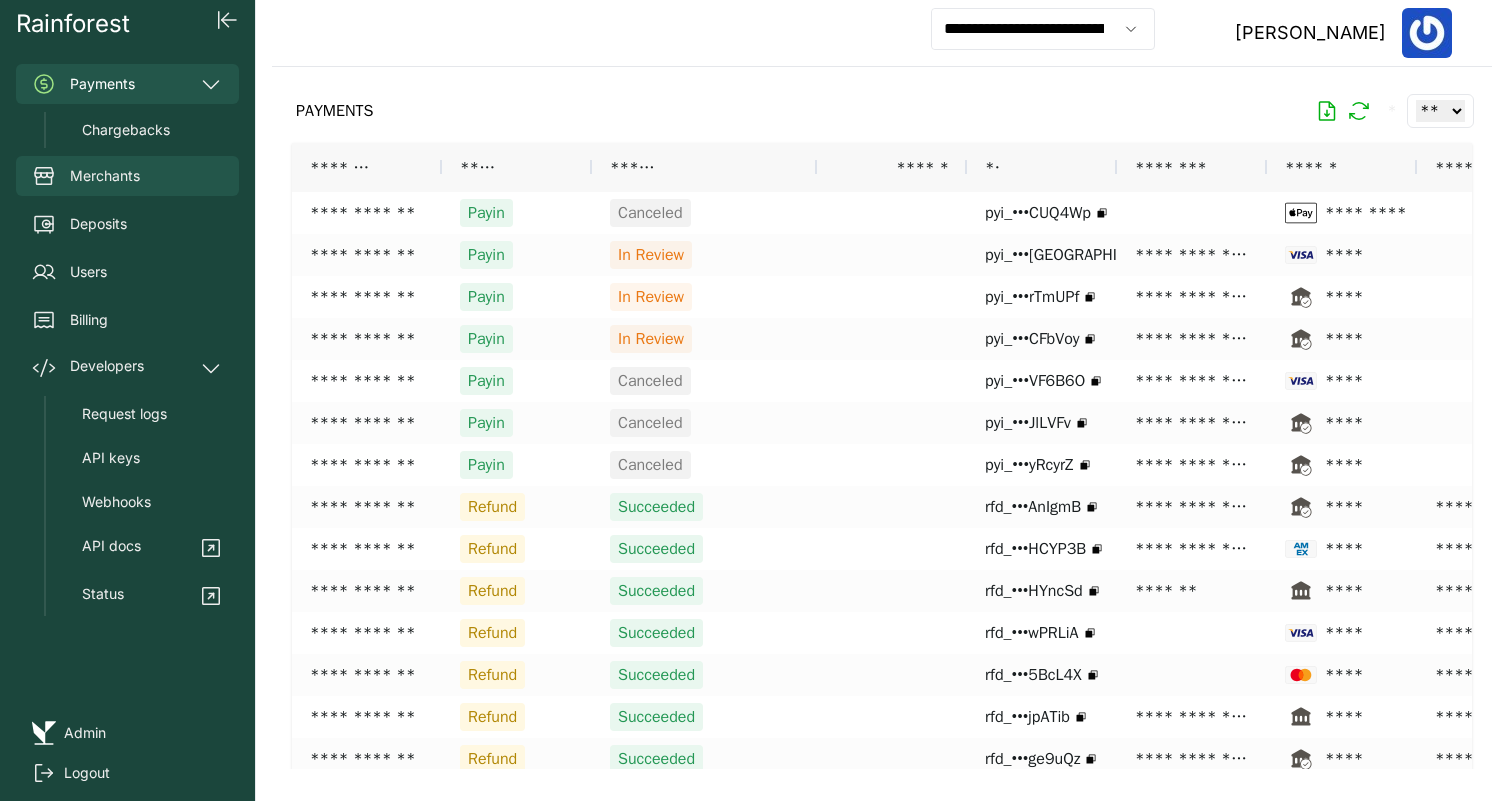 click on "Merchants" at bounding box center (127, 176) 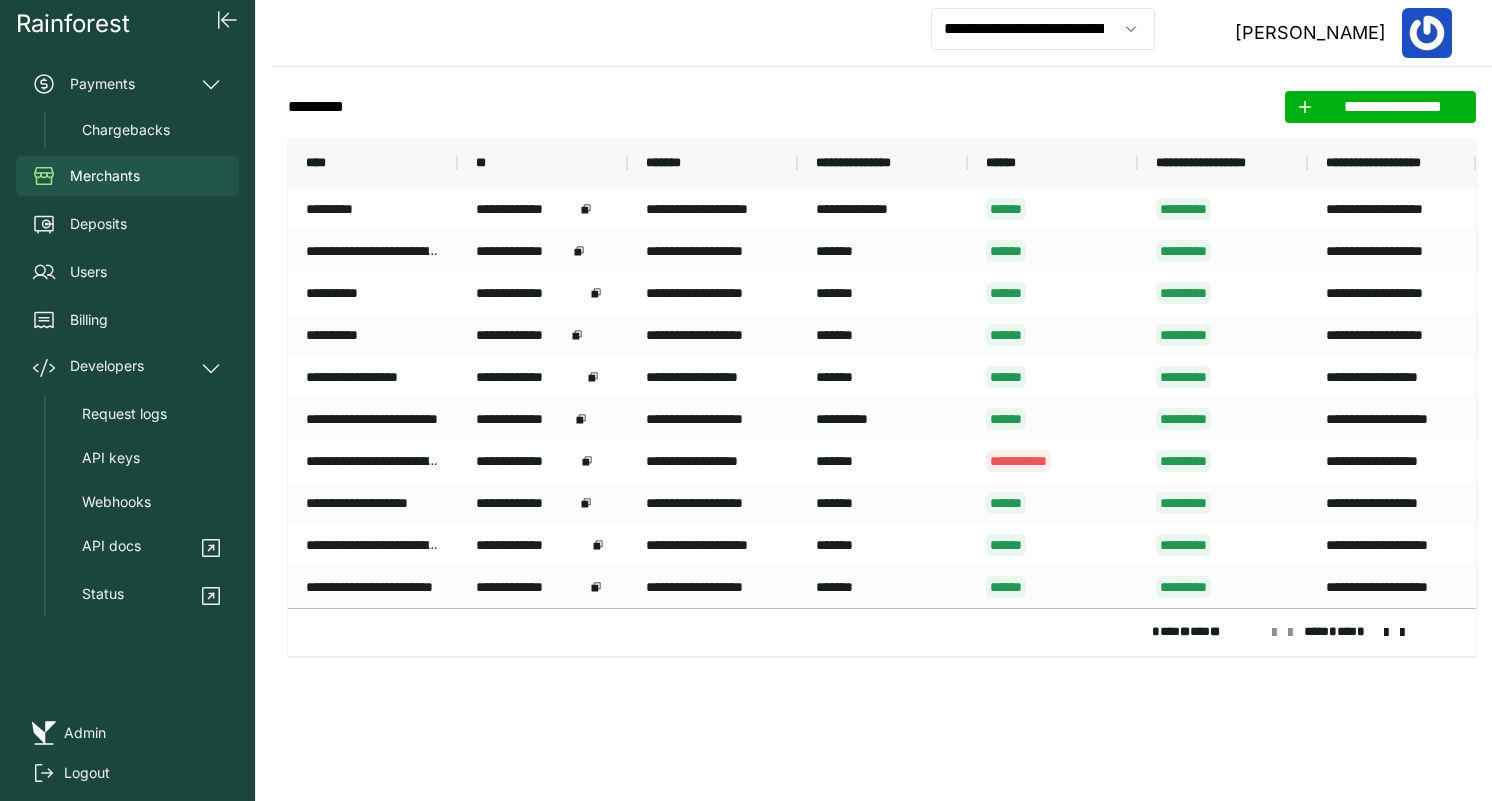 click at bounding box center (1386, 633) 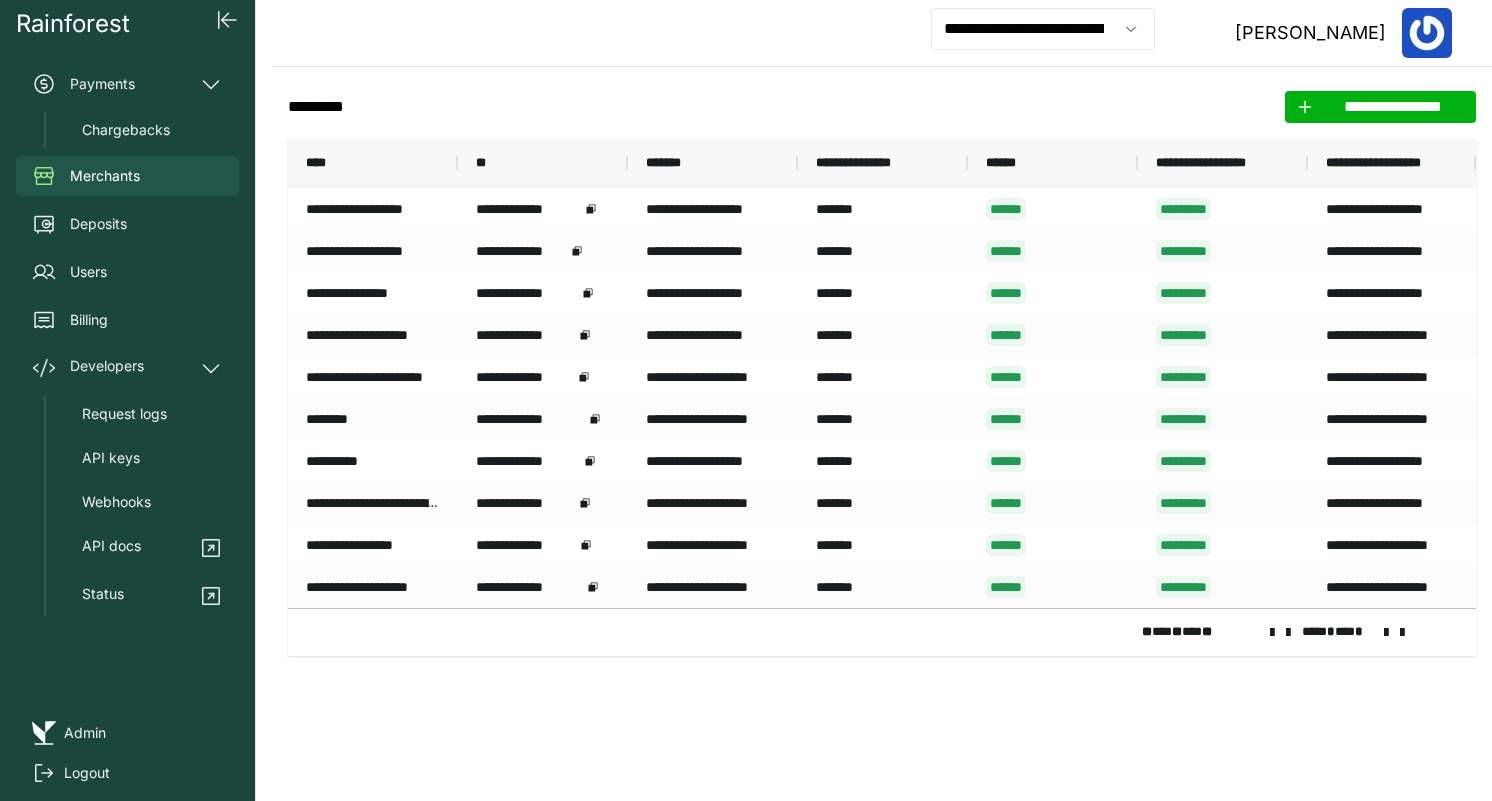 click at bounding box center [1386, 633] 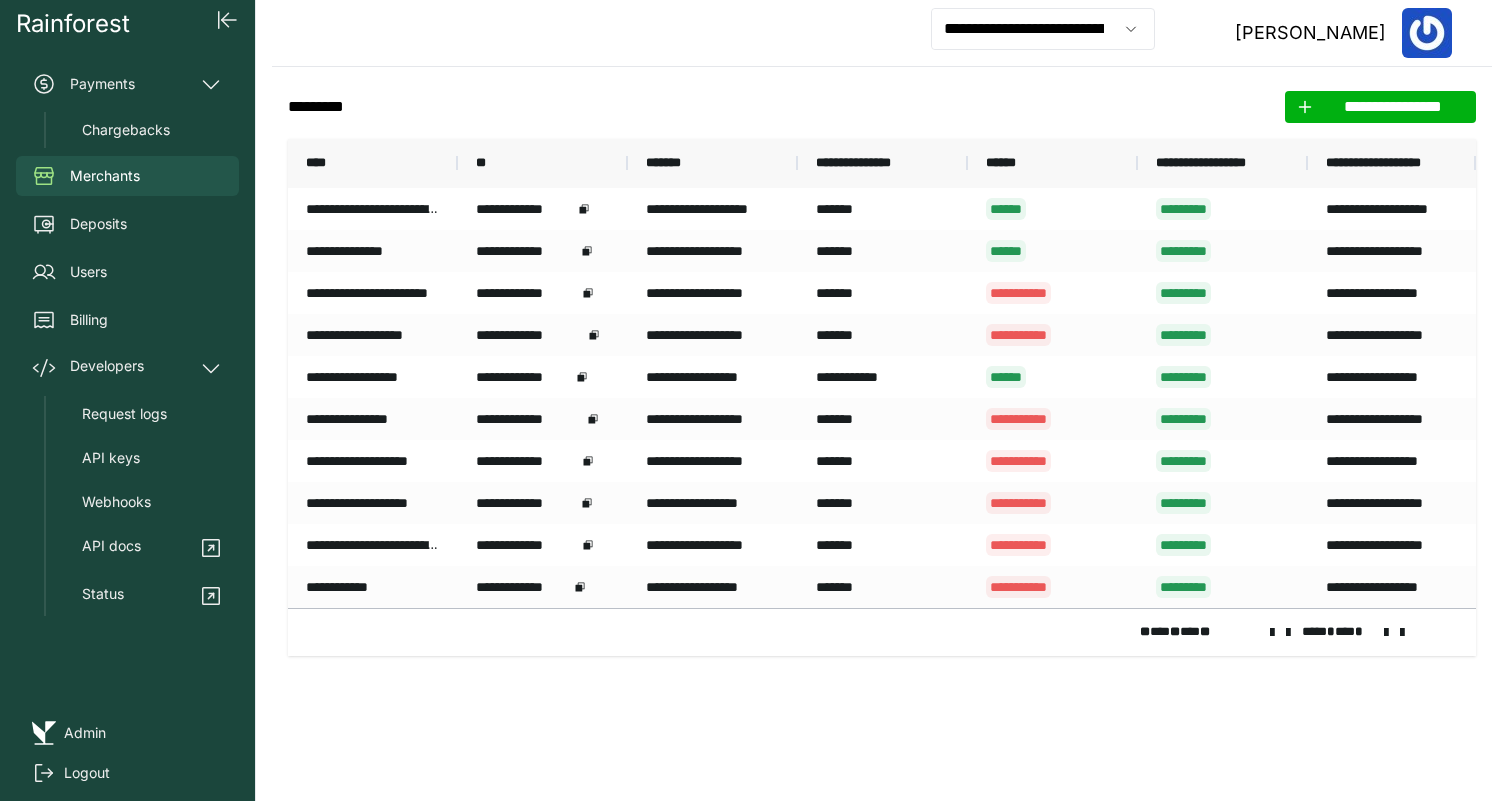 click at bounding box center [1386, 633] 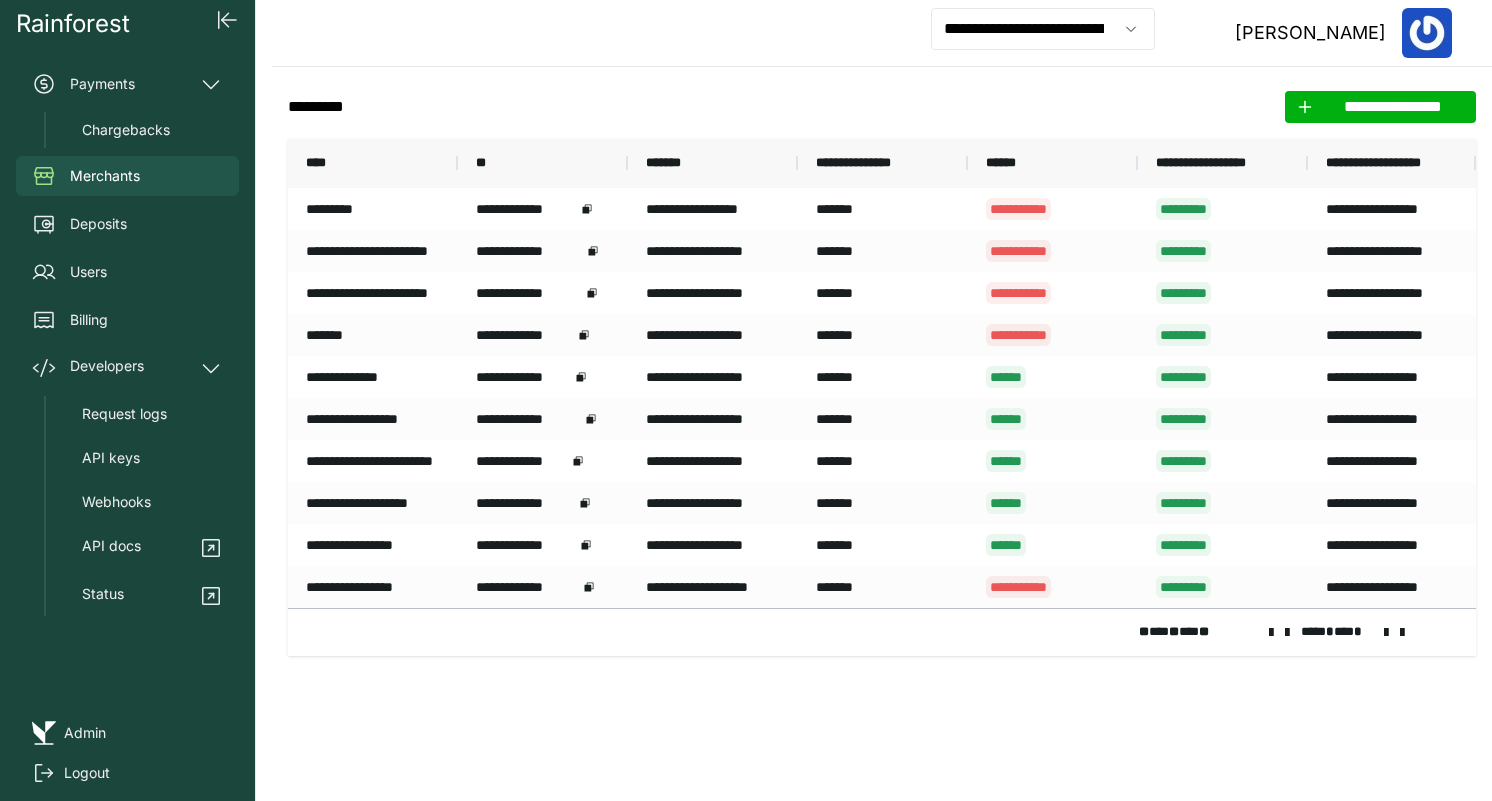 click at bounding box center (1386, 633) 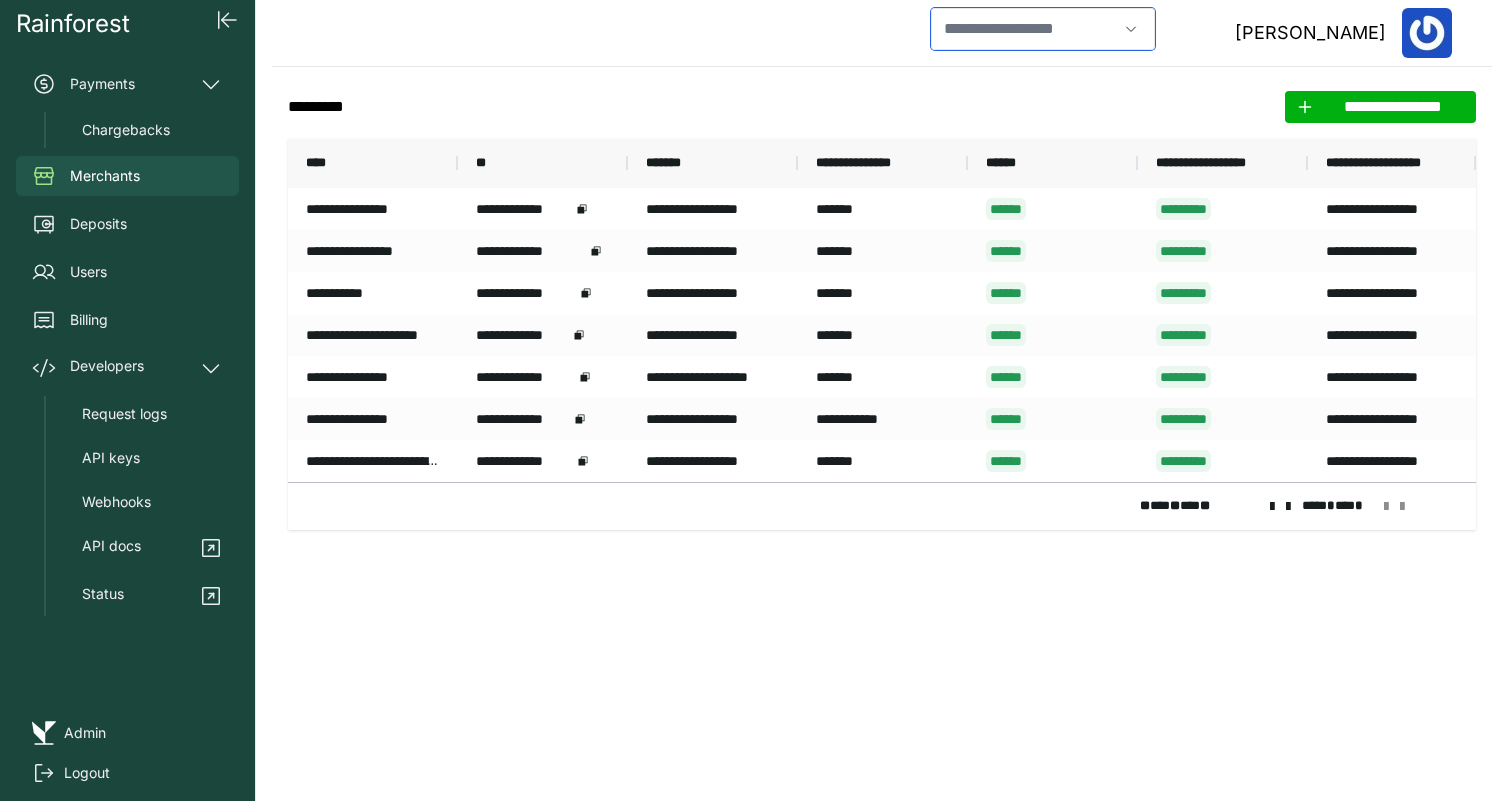 click at bounding box center [1024, 29] 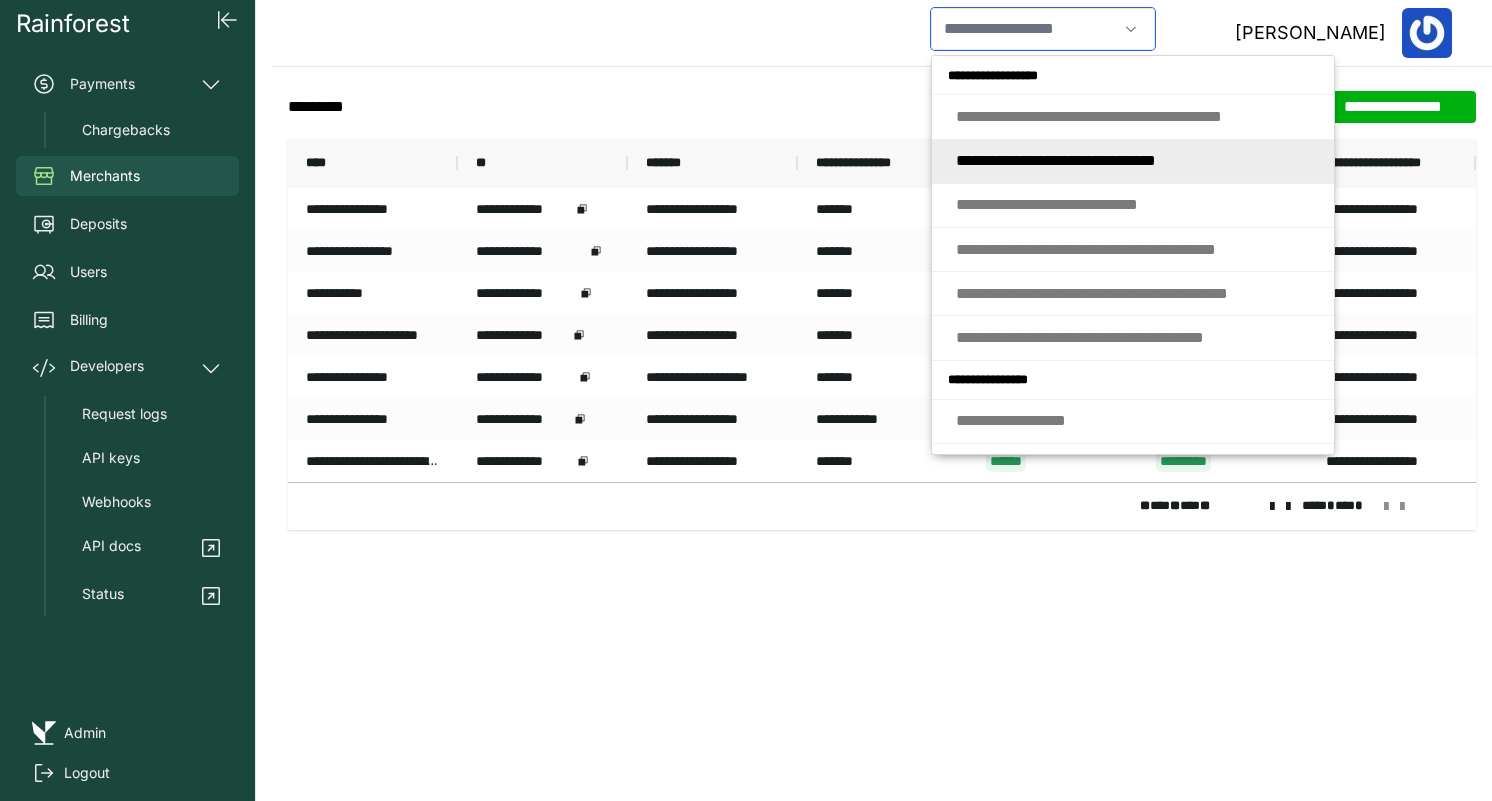 click on "* * * * * * * * * *   * * * * * * * *   *   * * * * *   * * * * *" 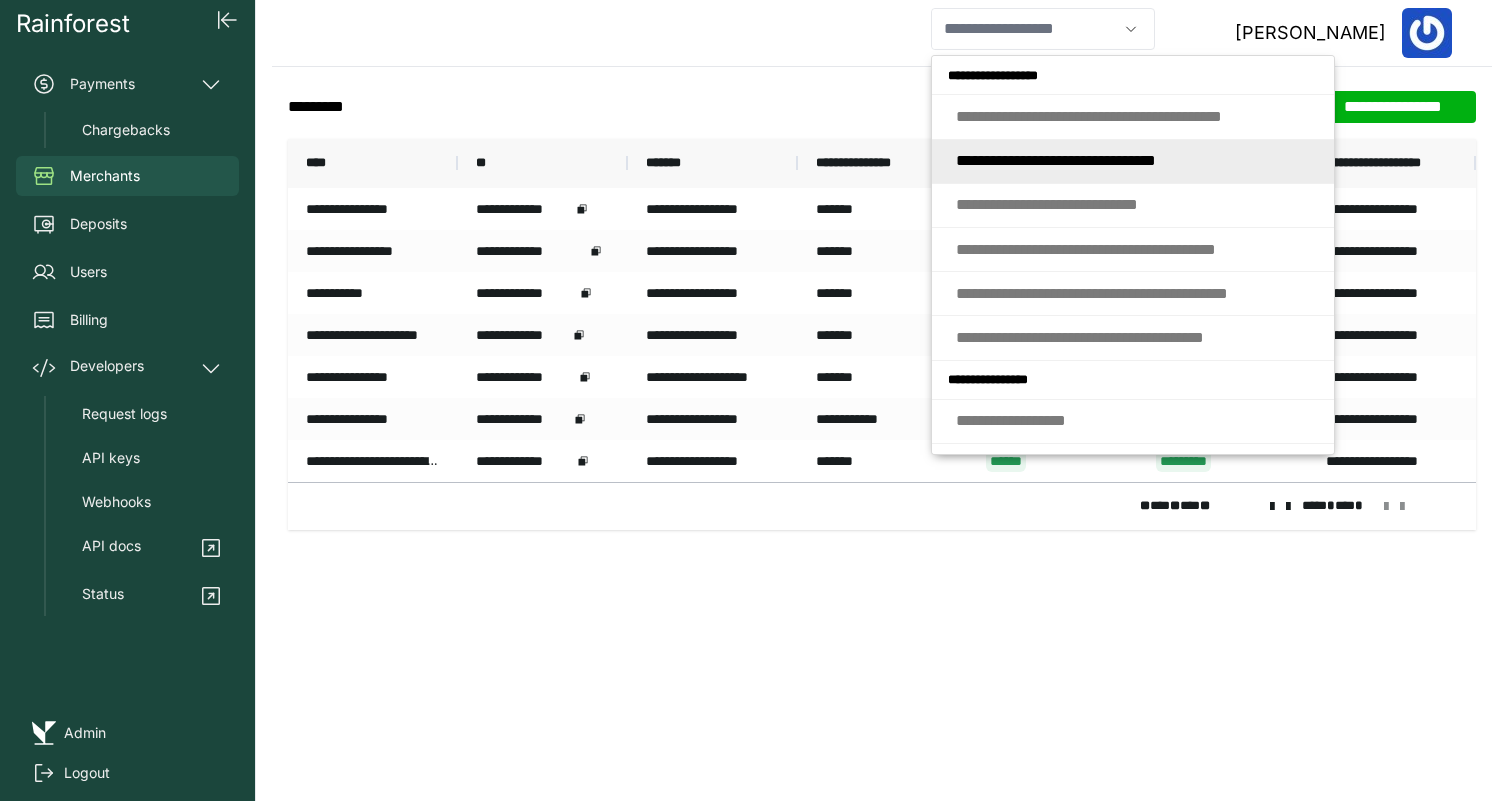 type on "**********" 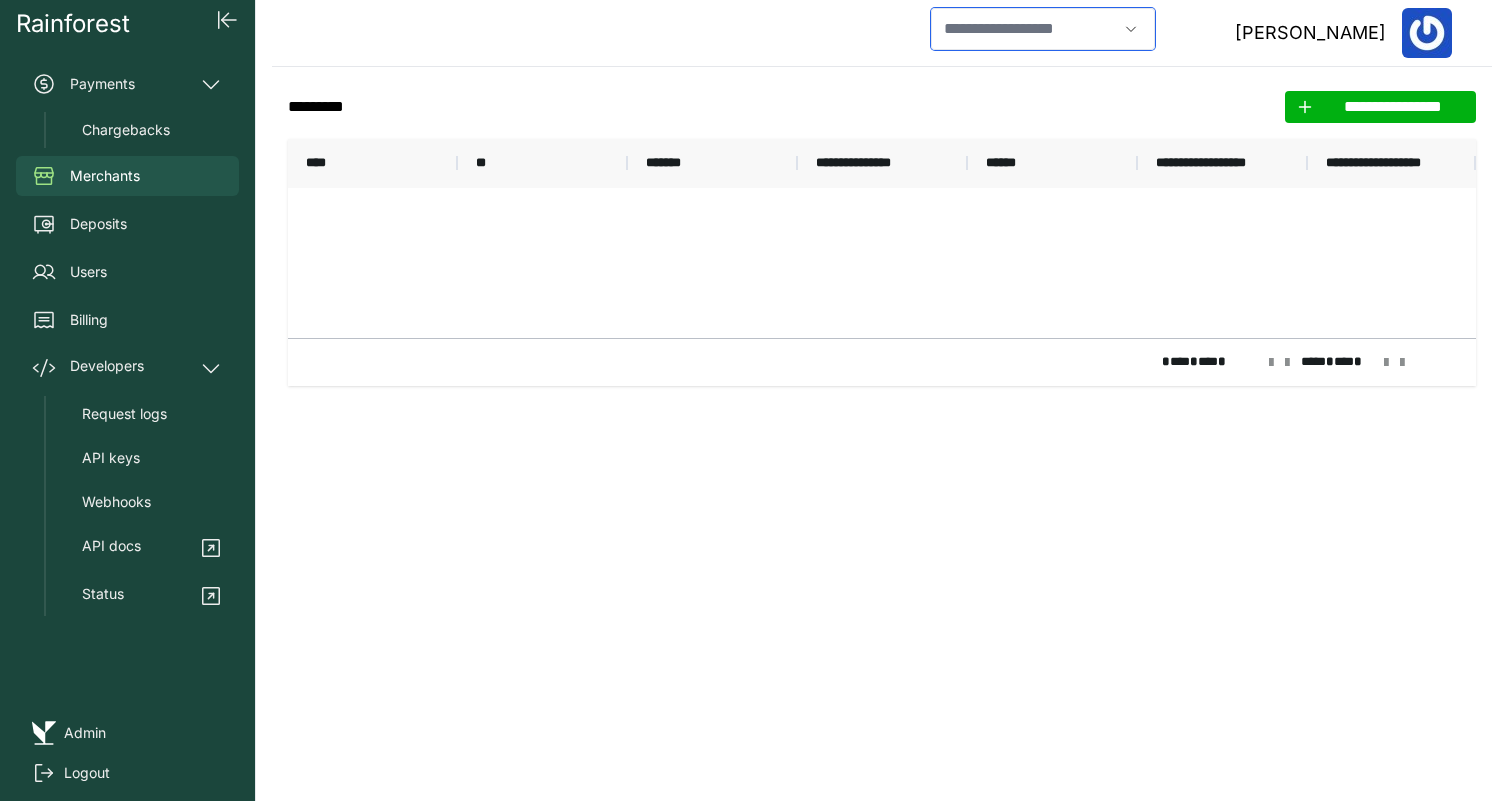 click at bounding box center [1024, 29] 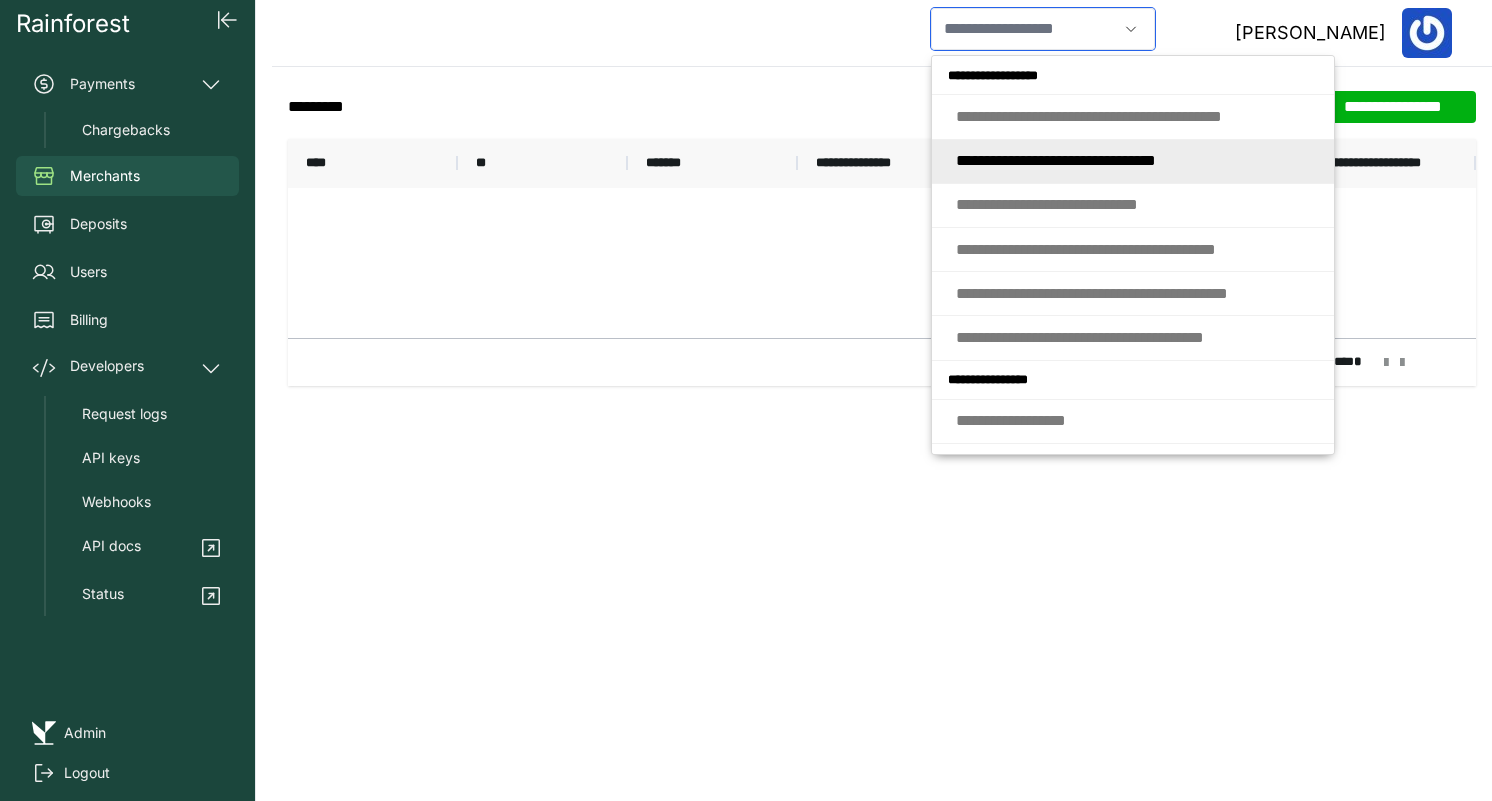 click on "* * * * * * * * * *   * * * * * * * *   *   * * * * *   * * * * *" 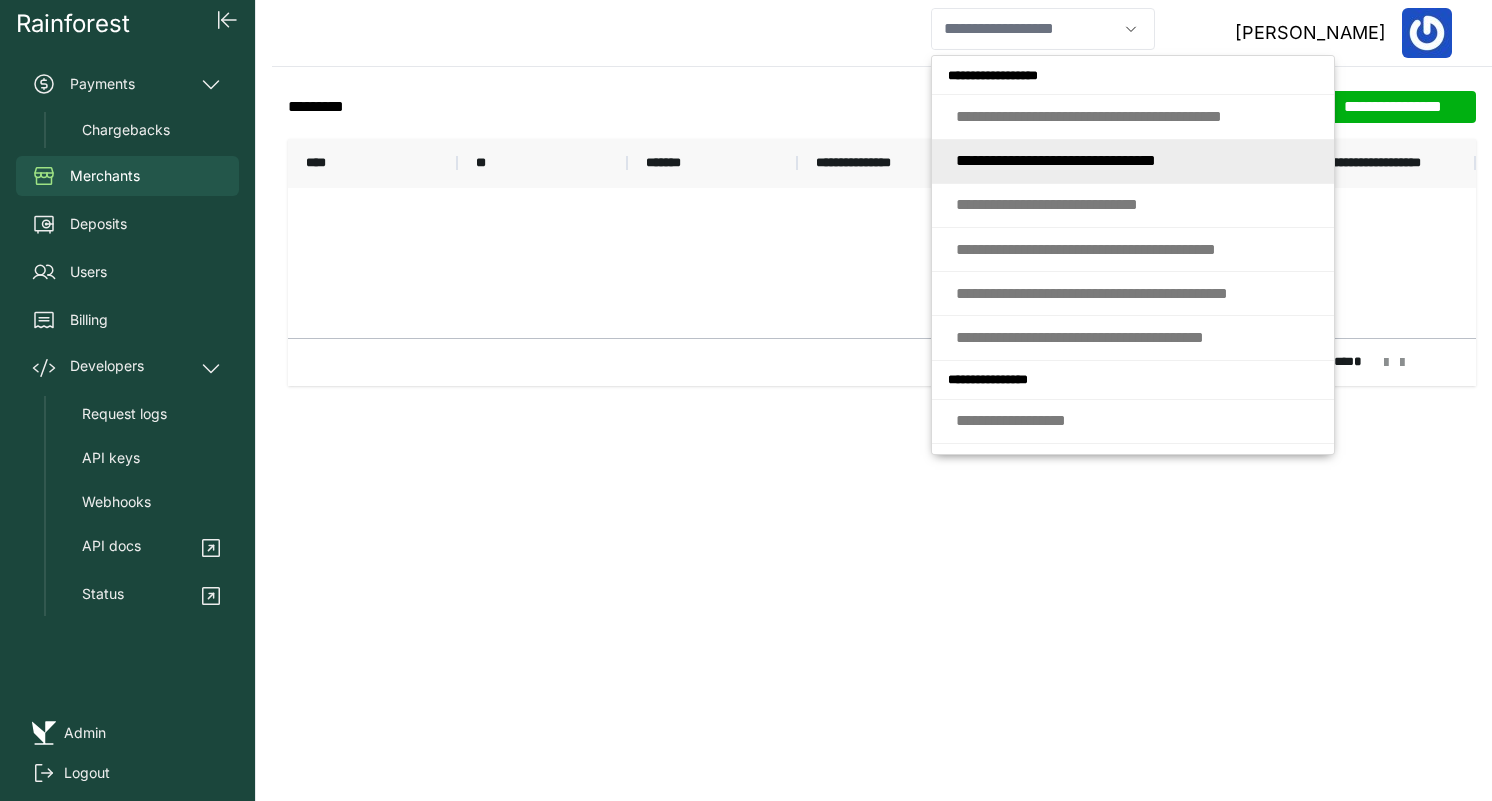 type on "**********" 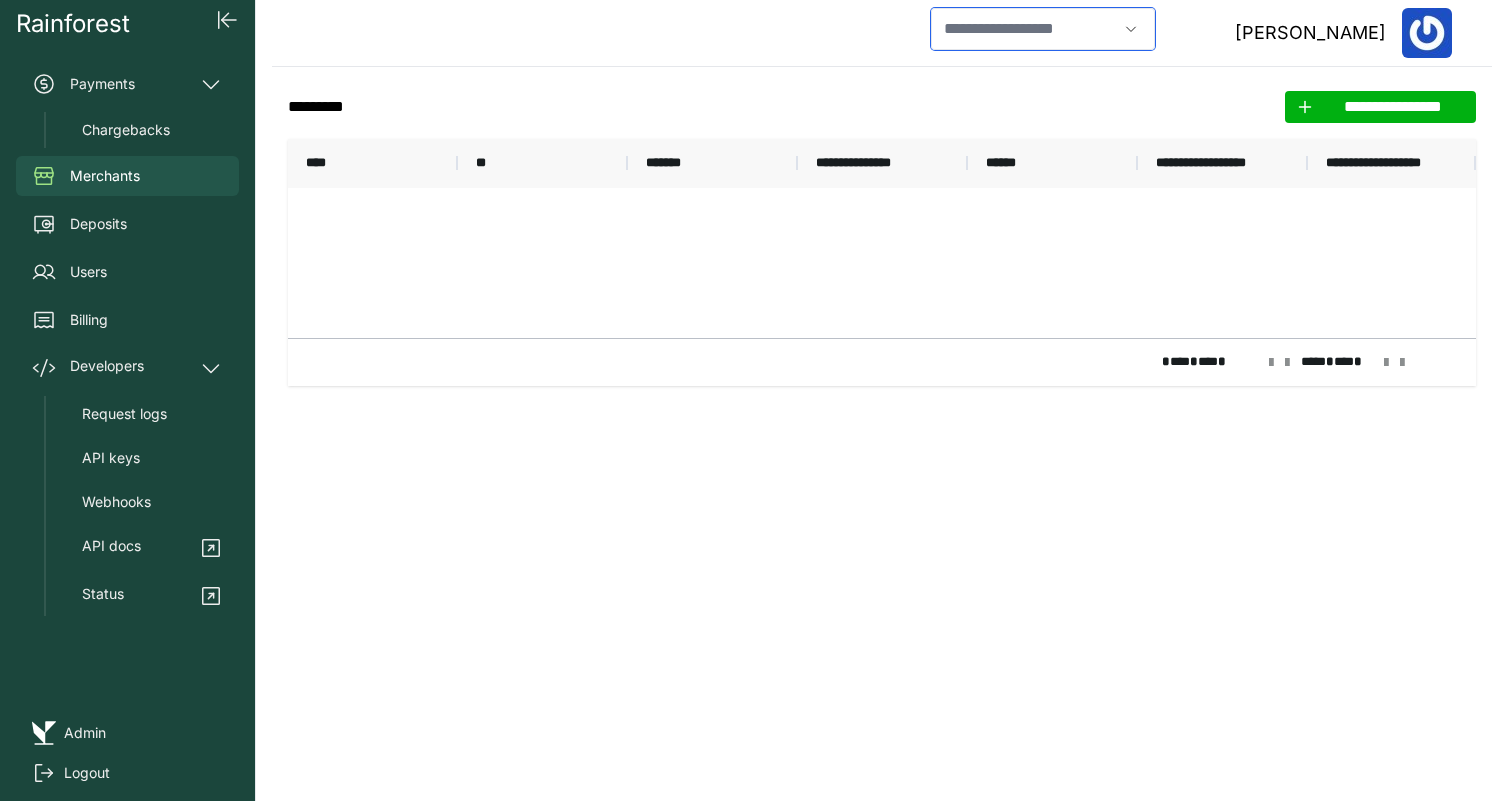 click at bounding box center [1024, 29] 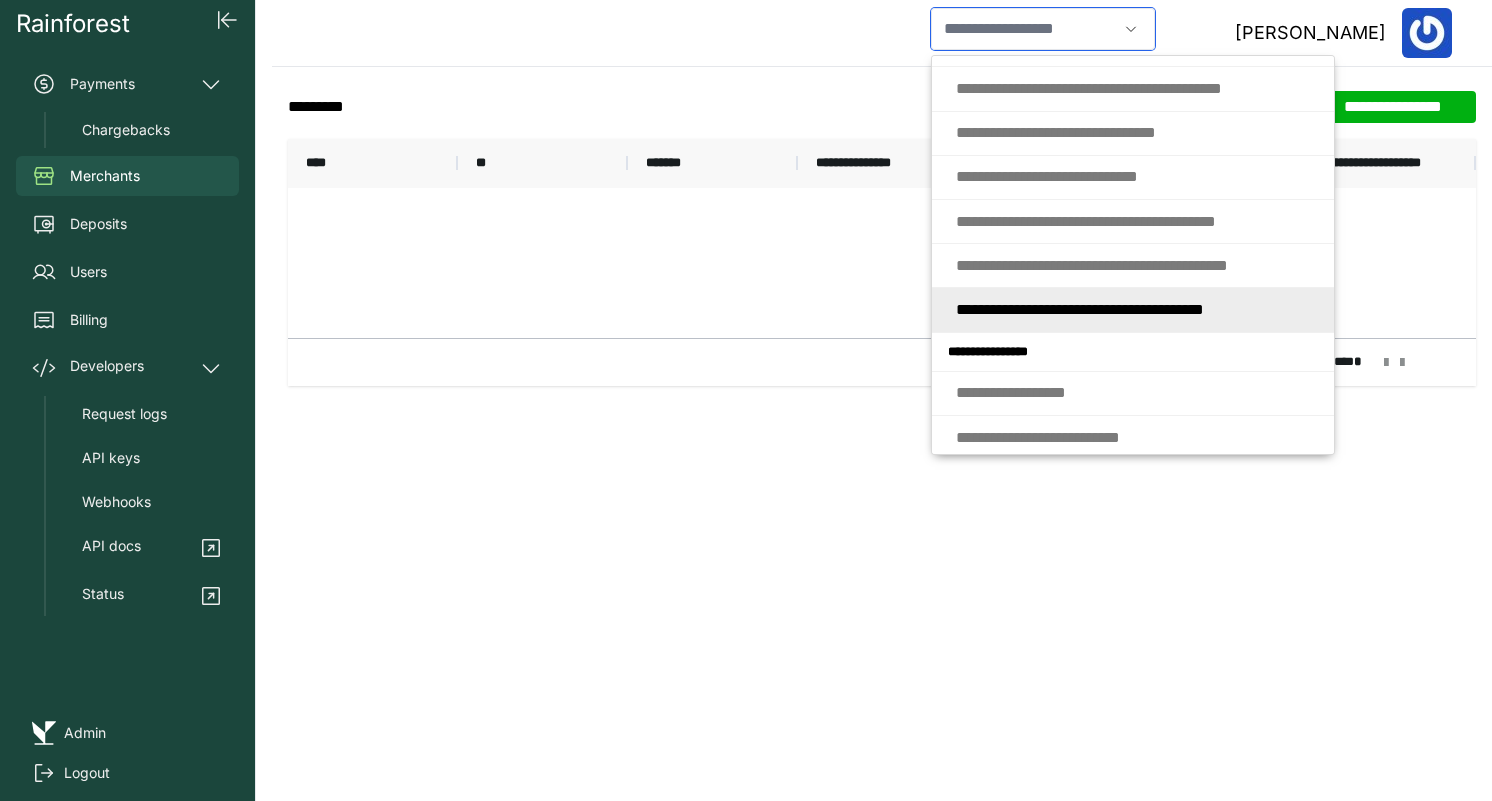 scroll, scrollTop: 0, scrollLeft: 0, axis: both 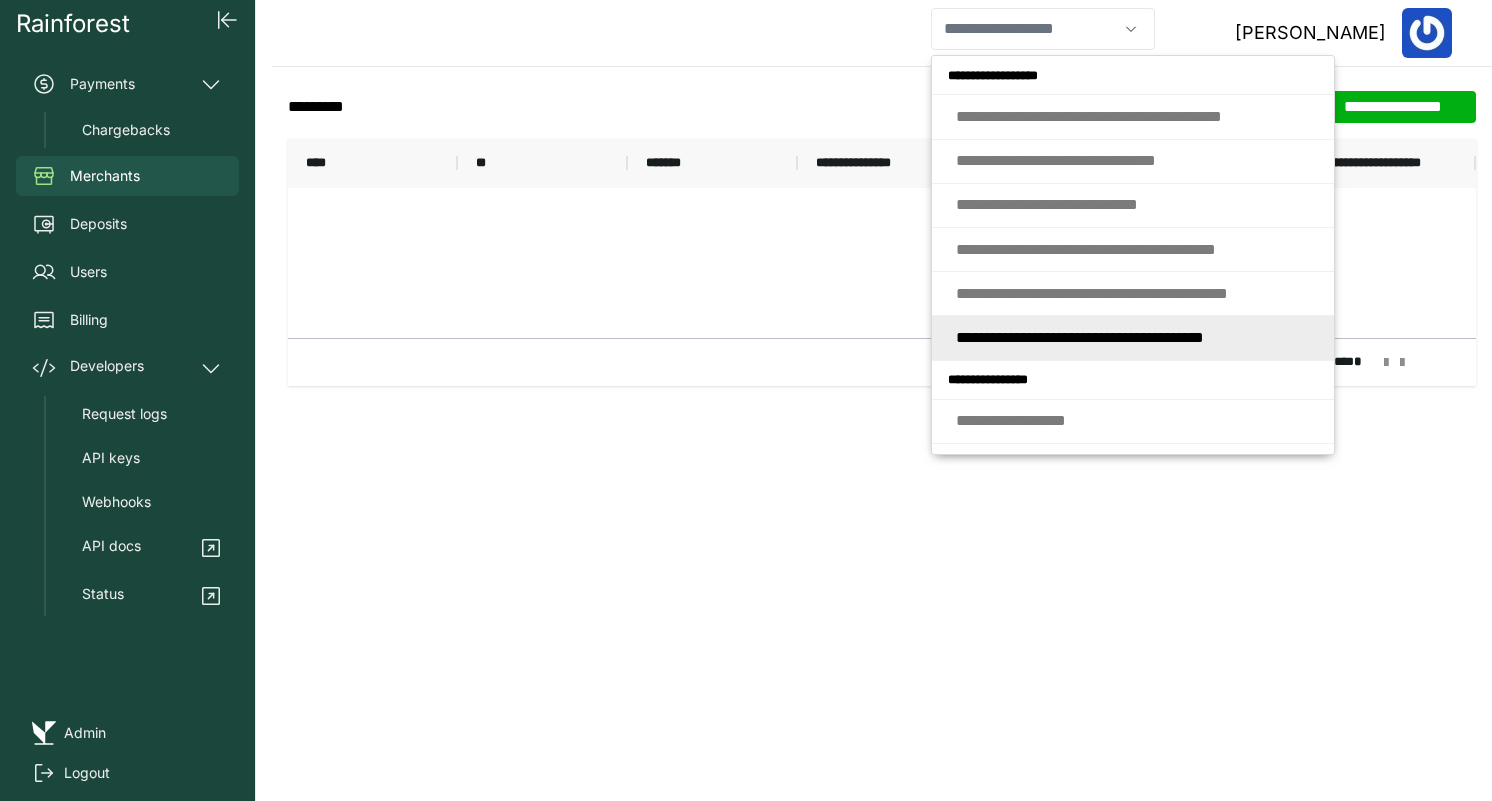 type on "**********" 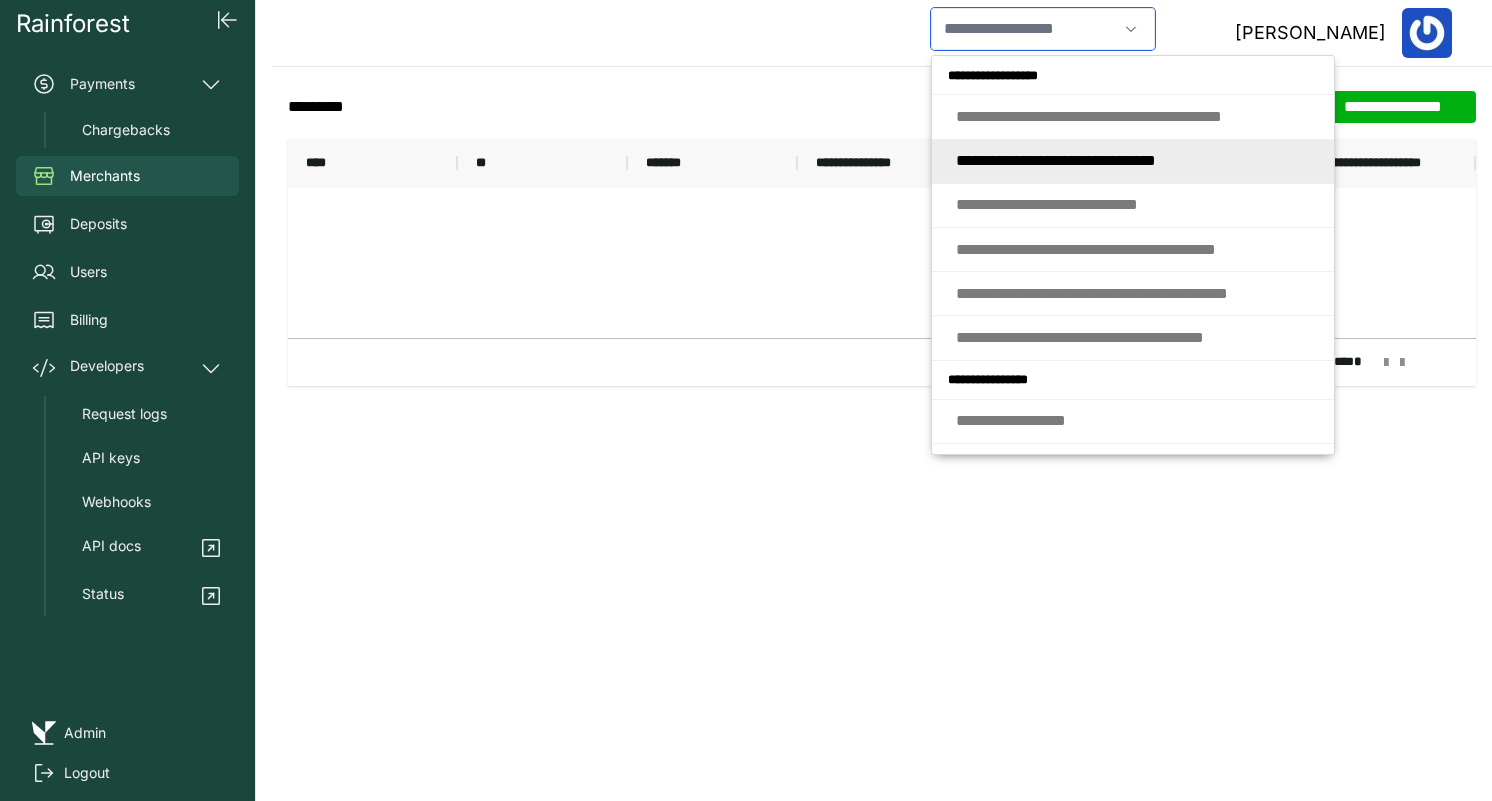 click on "* * * * * * * * * *   * * * * * * * *   *   * * * * *   * * * * *" at bounding box center [1056, 160] 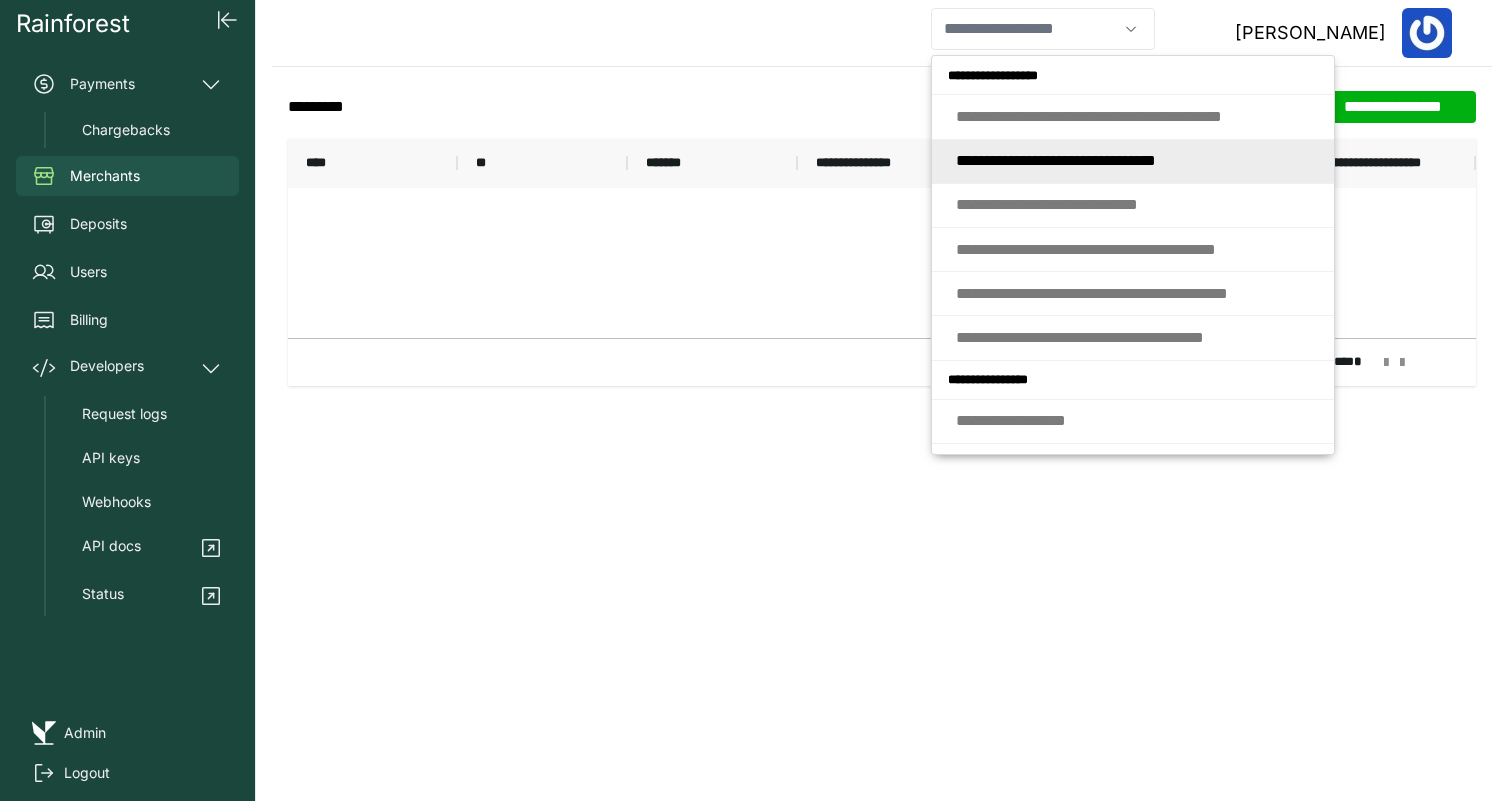 type on "**********" 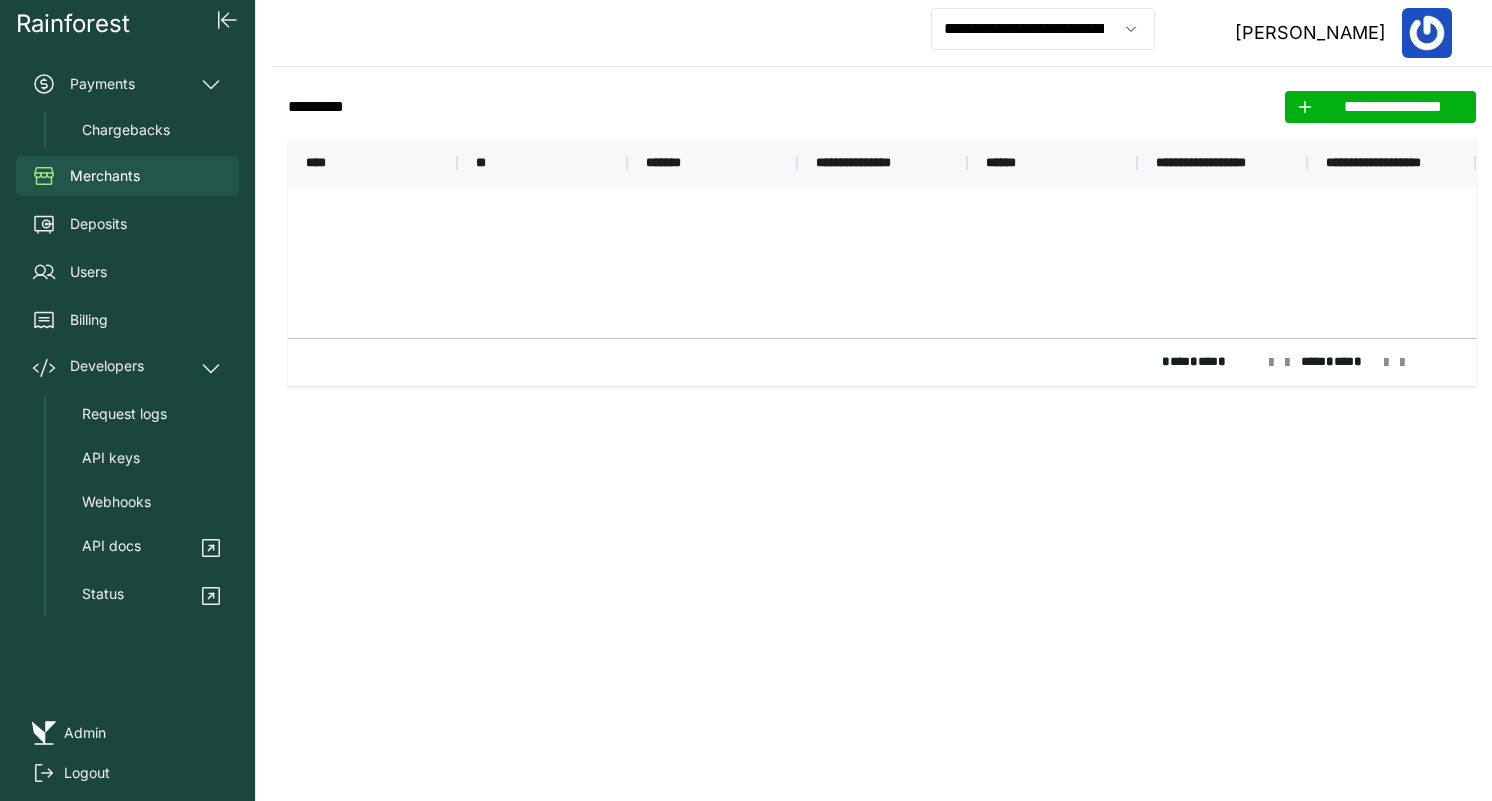 click at bounding box center [882, 263] 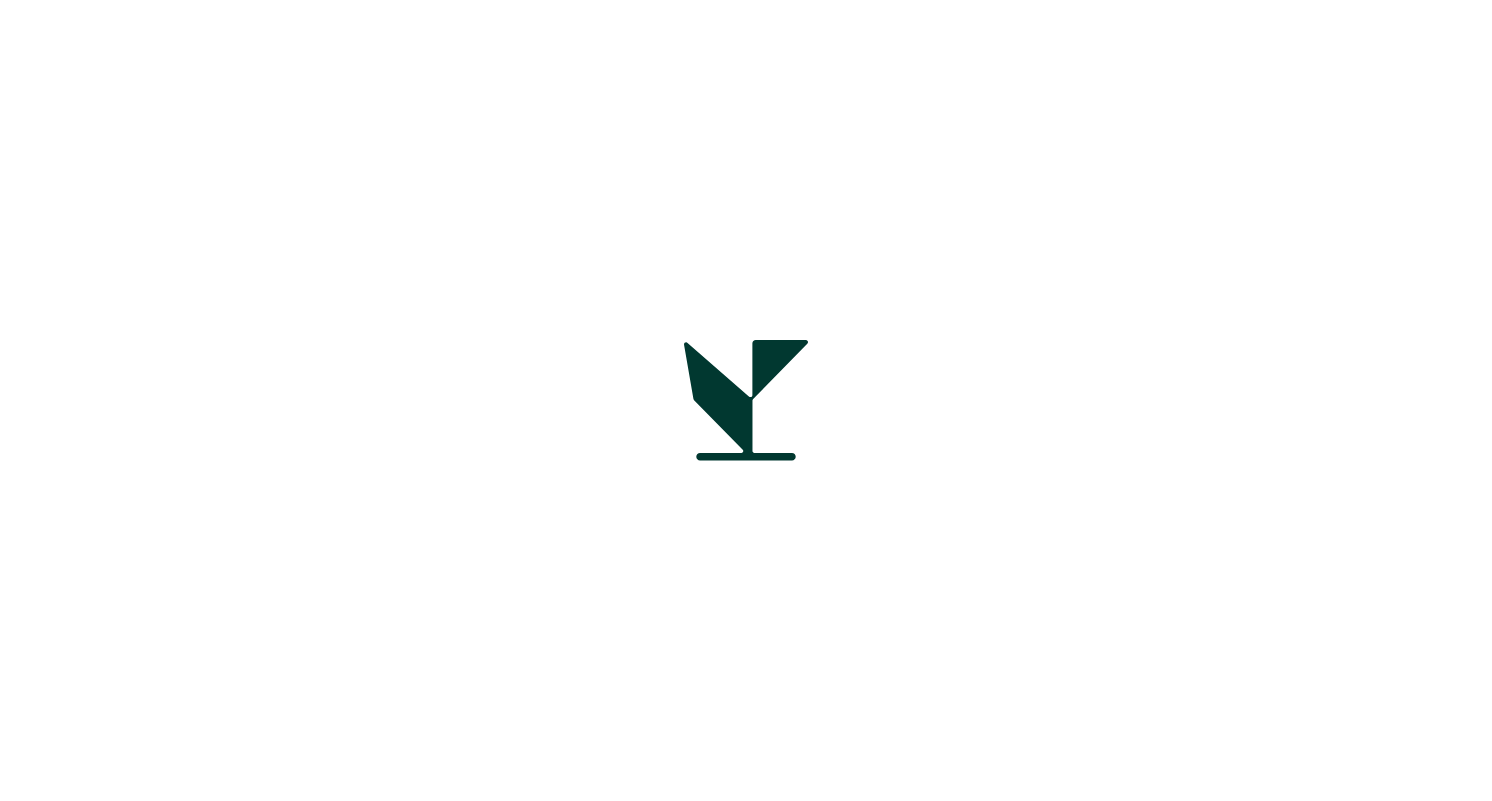 scroll, scrollTop: 0, scrollLeft: 0, axis: both 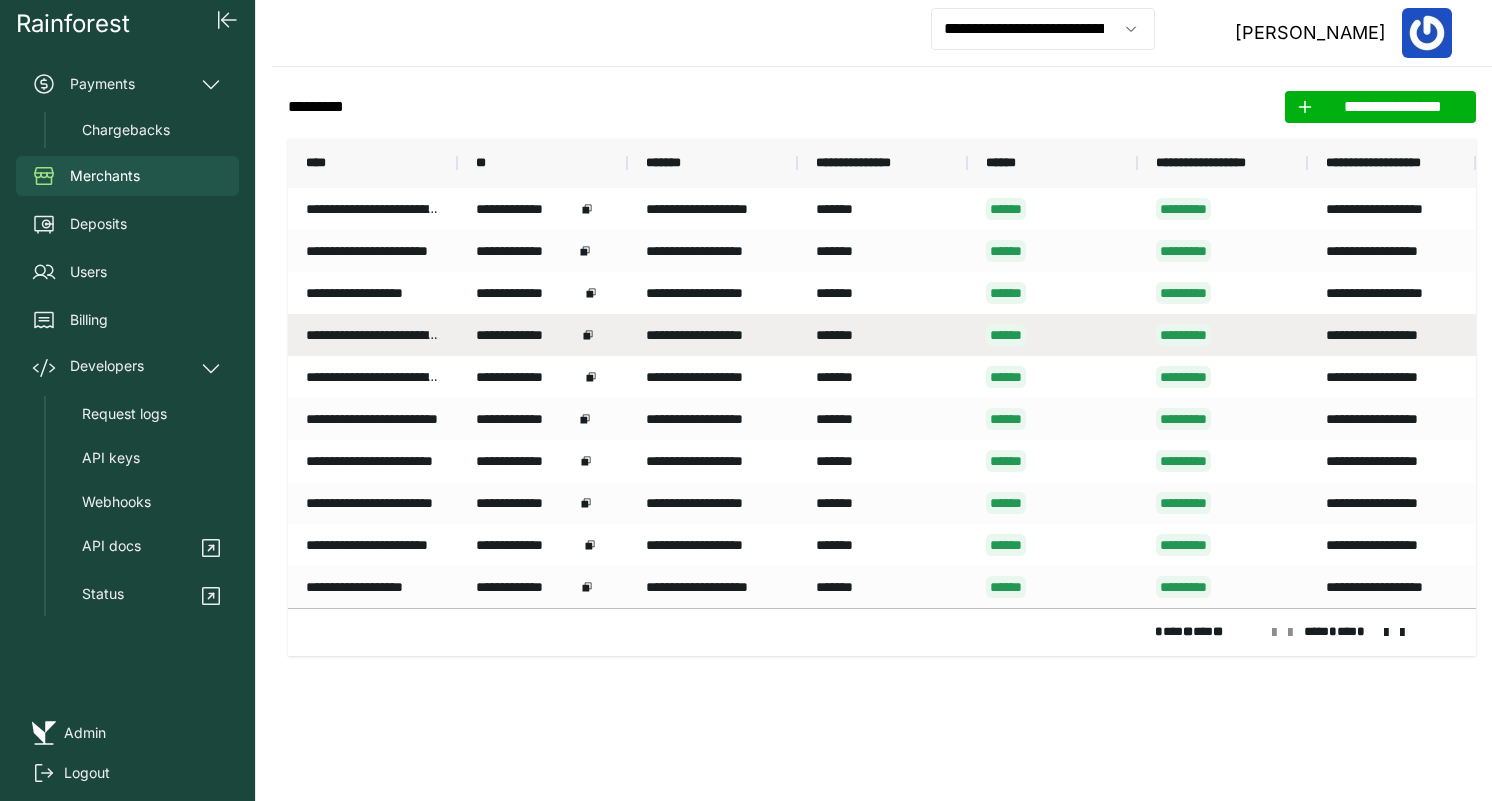 click on "**********" at bounding box center [373, 335] 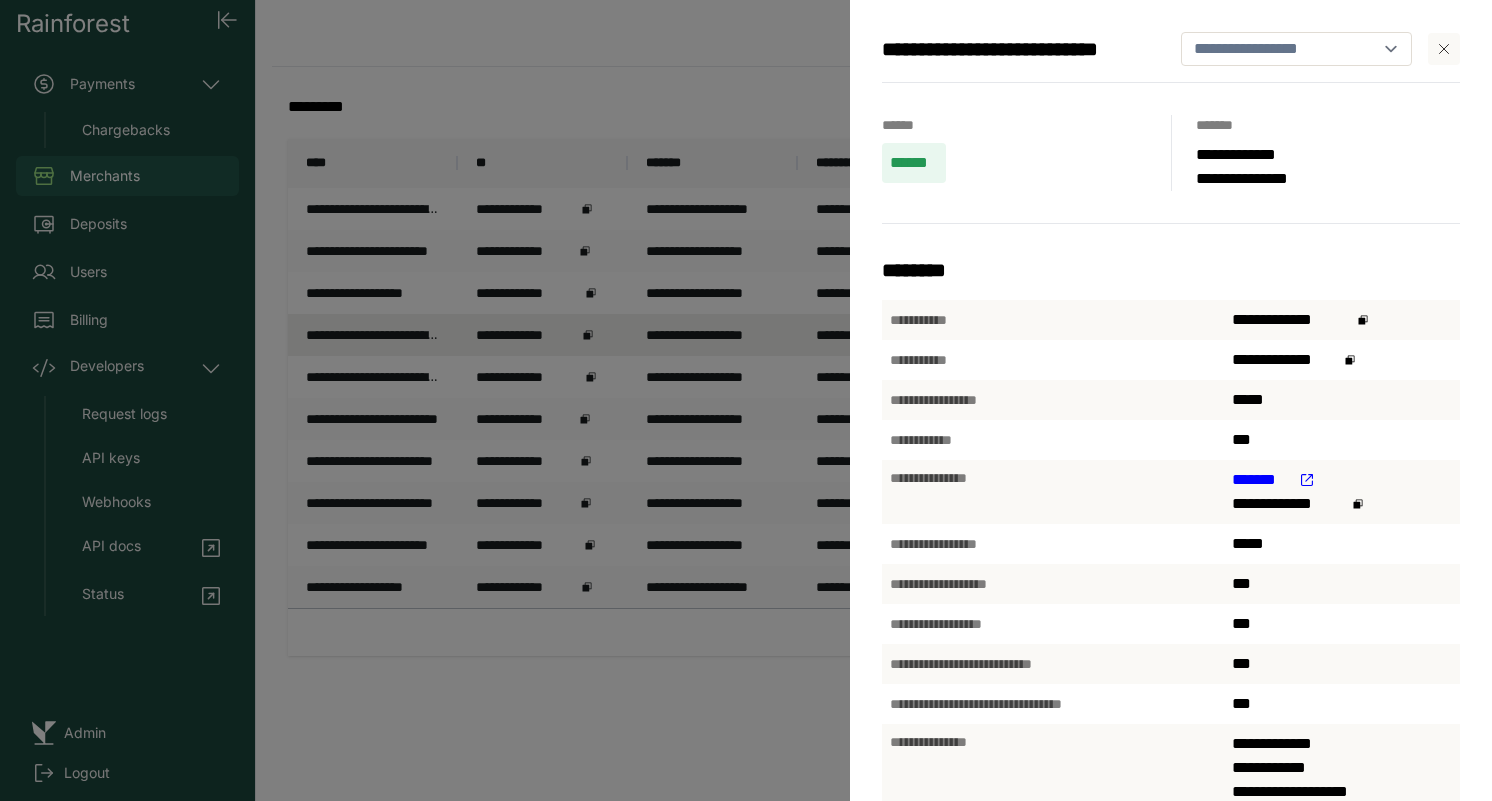 click on "**********" at bounding box center (746, 400) 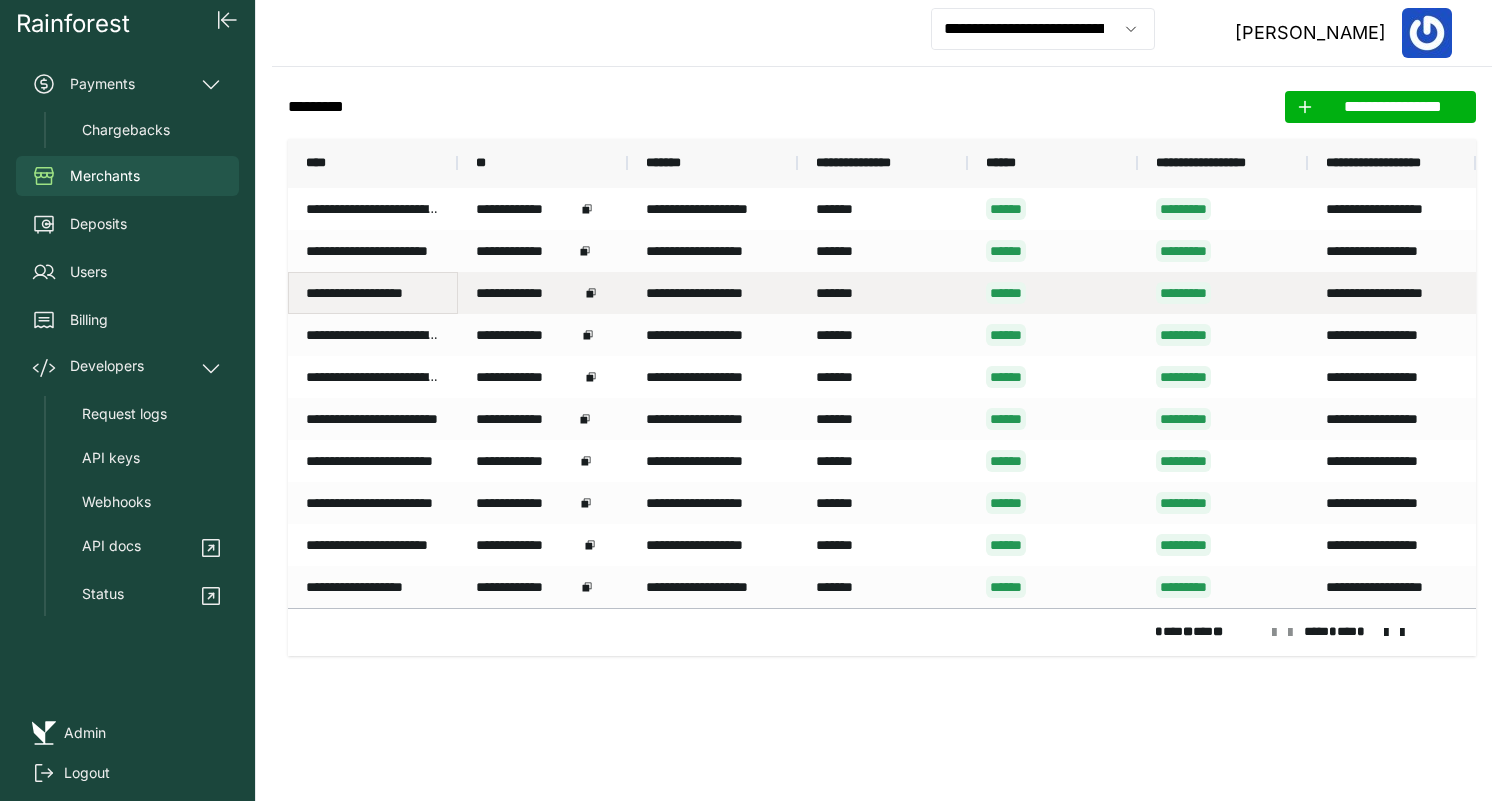 click on "**********" at bounding box center [373, 293] 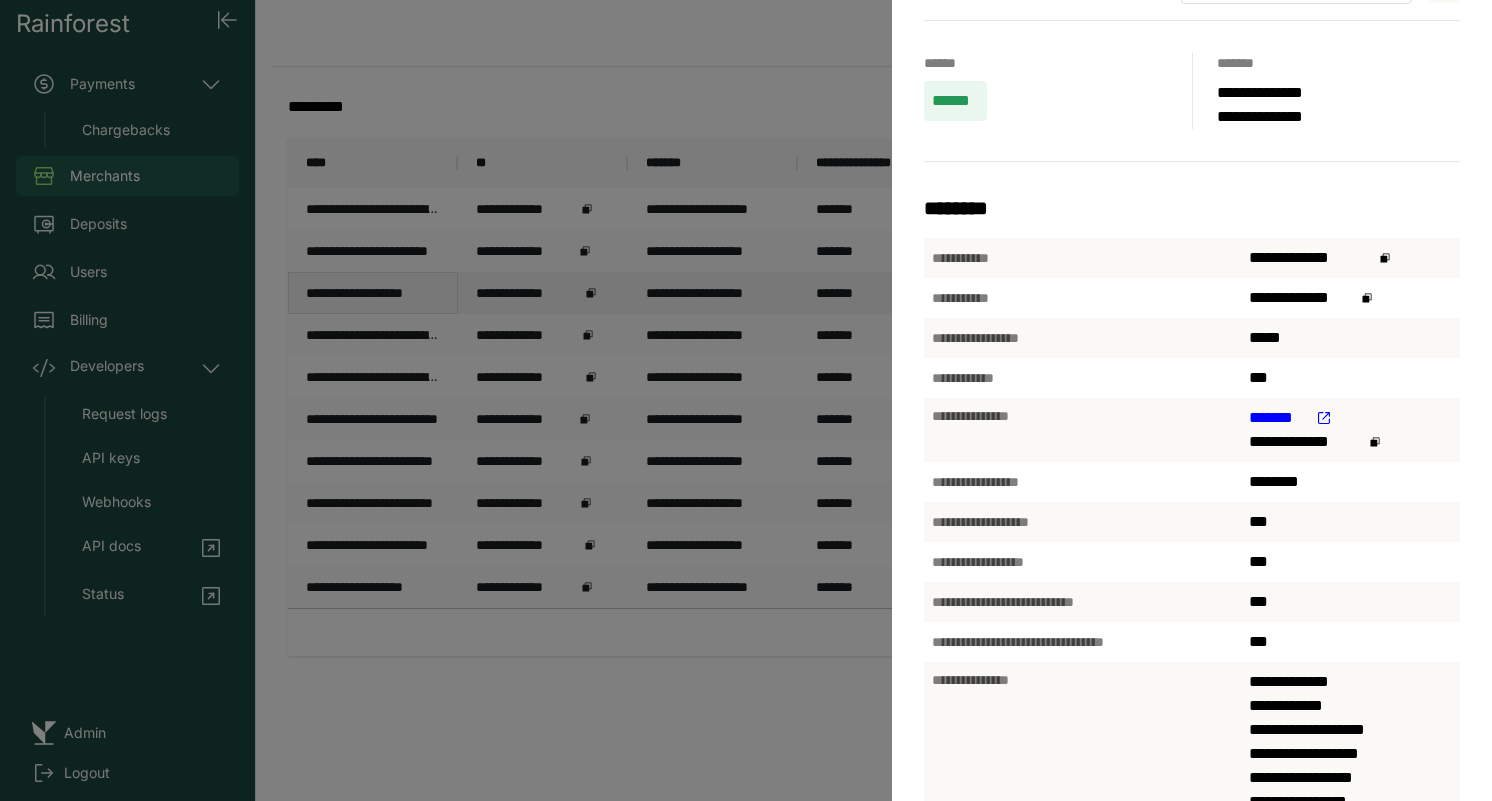 scroll, scrollTop: 0, scrollLeft: 0, axis: both 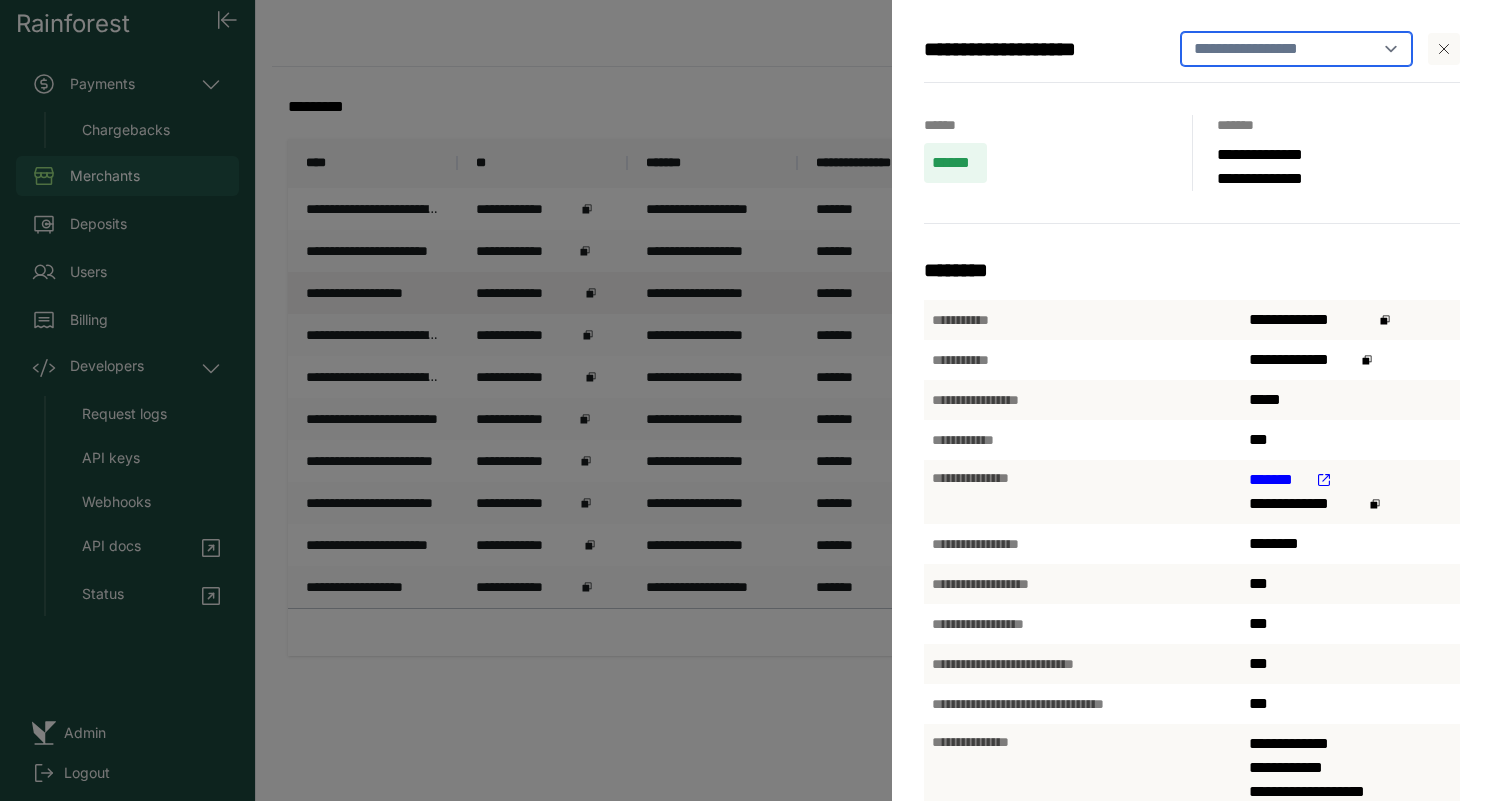 click on "**********" at bounding box center [1297, 49] 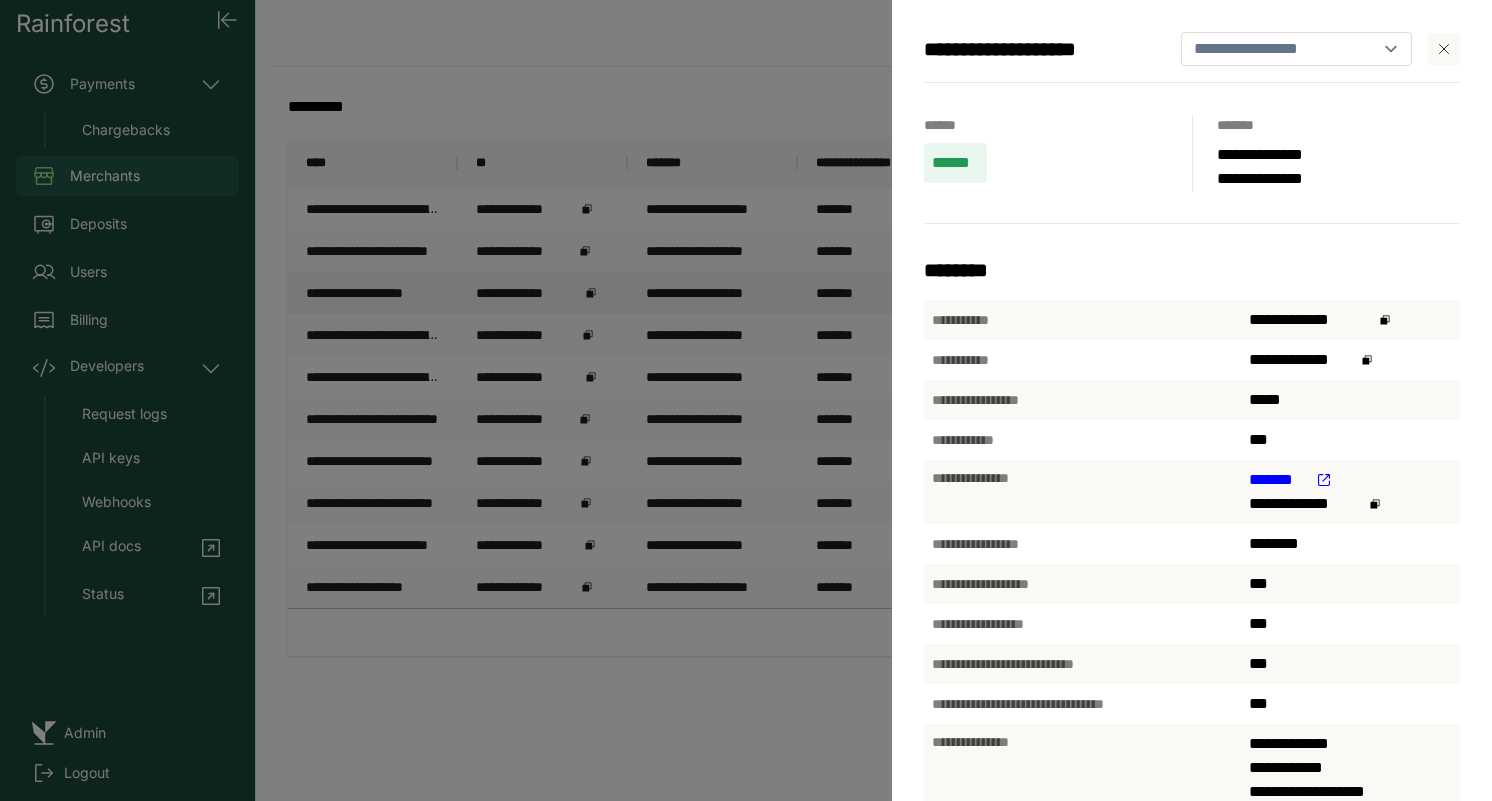 click on "**********" at bounding box center (746, 400) 